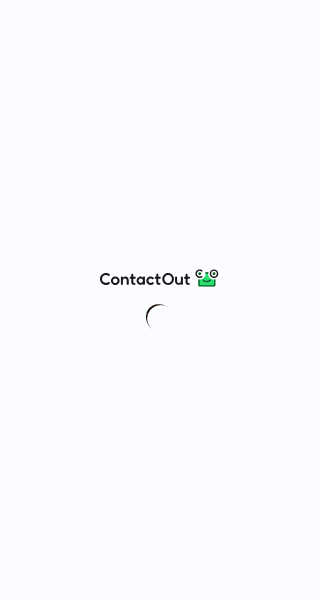 scroll, scrollTop: 0, scrollLeft: 0, axis: both 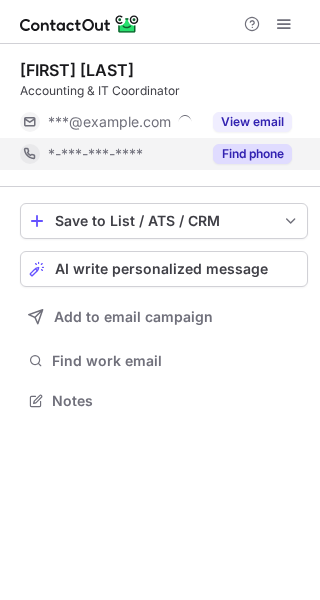 click on "Find phone" at bounding box center (252, 154) 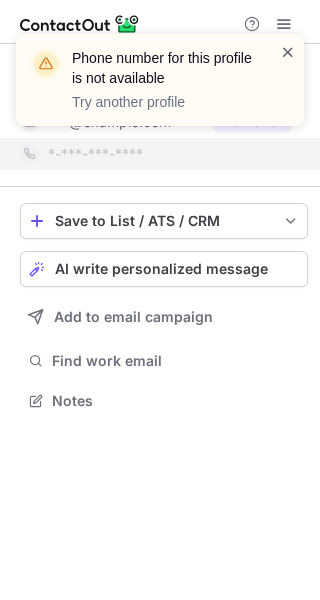 click at bounding box center [288, 52] 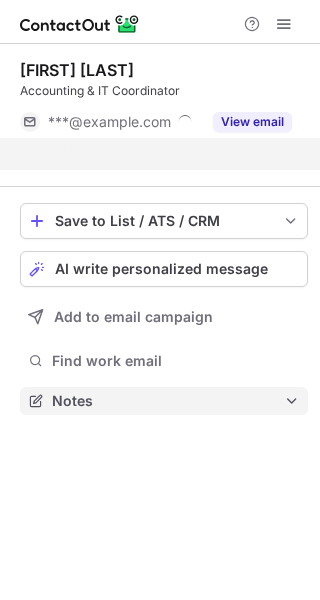 scroll, scrollTop: 355, scrollLeft: 320, axis: both 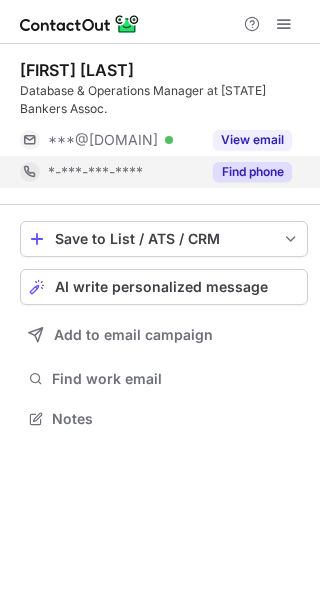 click on "Find phone" at bounding box center [252, 172] 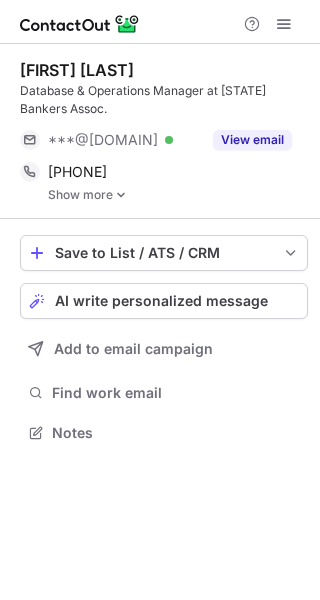 scroll, scrollTop: 10, scrollLeft: 10, axis: both 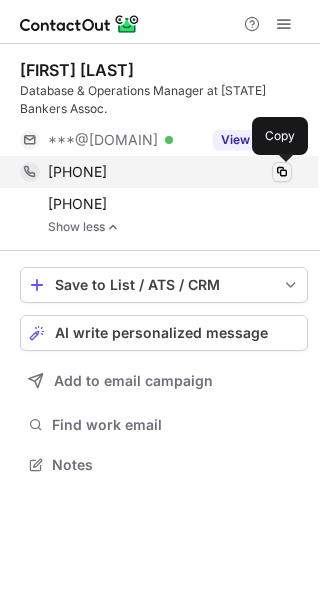 click at bounding box center [282, 172] 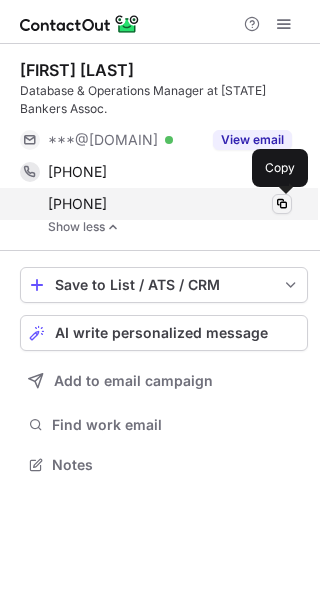click at bounding box center [282, 204] 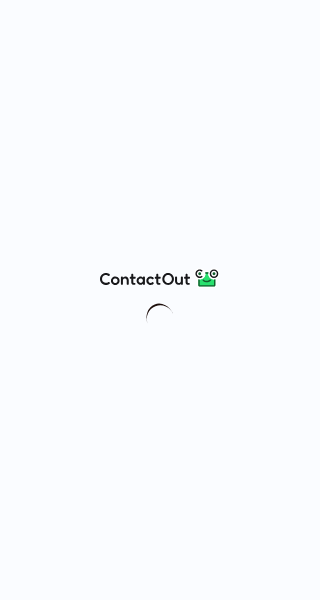 scroll, scrollTop: 0, scrollLeft: 0, axis: both 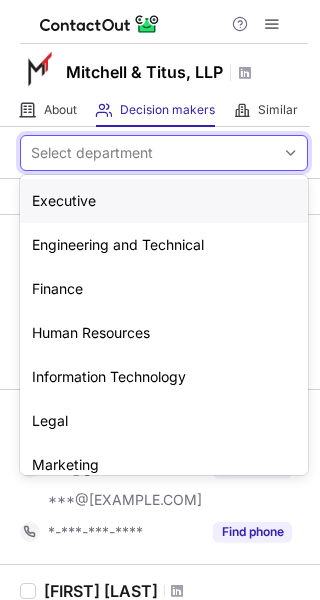 click on "Select department" at bounding box center (148, 153) 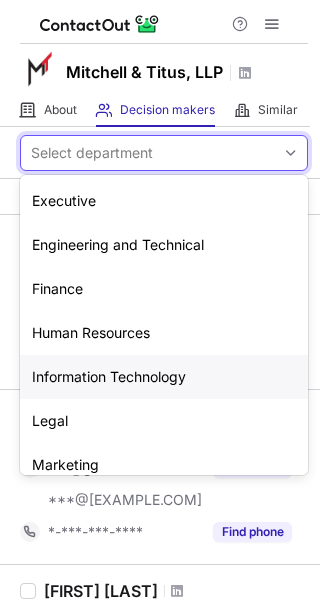 click on "Information Technology" at bounding box center (164, 377) 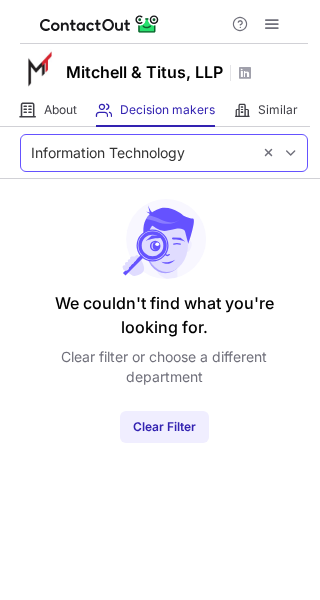 click on "Information Technology" at bounding box center [108, 153] 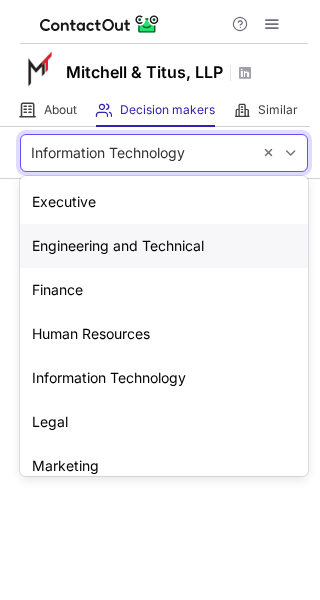 click on "Engineering and Technical" at bounding box center (164, 246) 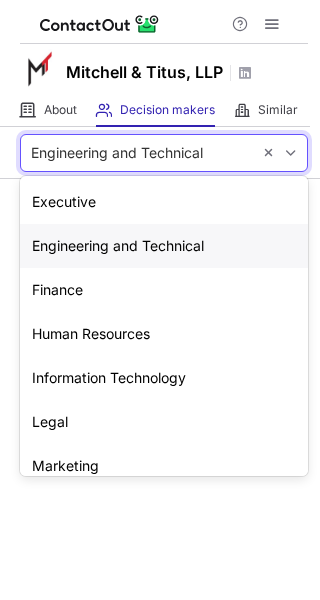 click on "Engineering and Technical" at bounding box center (164, 153) 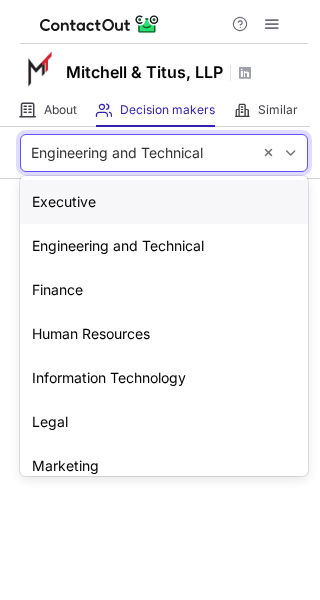 scroll, scrollTop: 148, scrollLeft: 0, axis: vertical 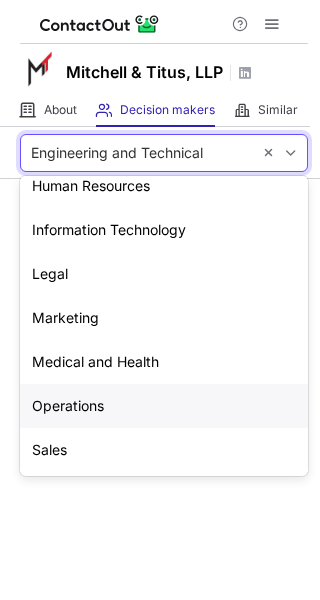 click on "Operations" at bounding box center [164, 406] 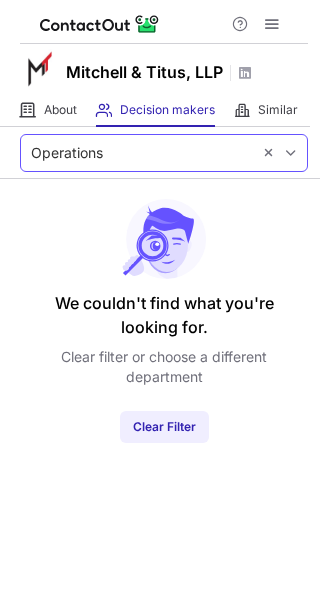 click on "Operations" at bounding box center [164, 153] 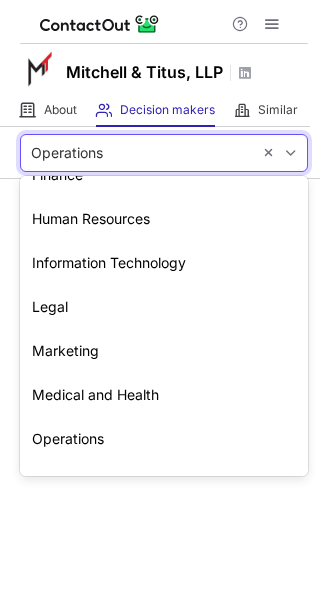 scroll, scrollTop: 0, scrollLeft: 0, axis: both 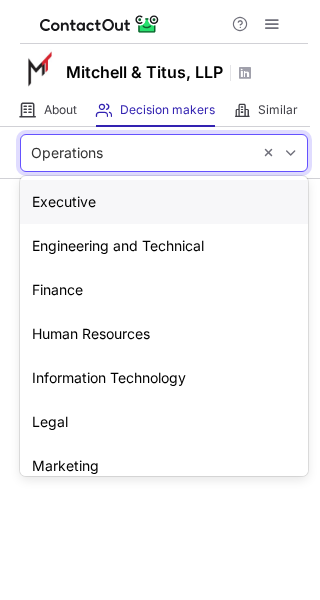 click on "Executive" at bounding box center [164, 202] 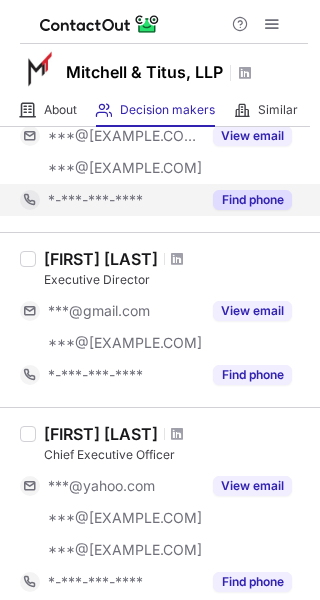 scroll, scrollTop: 0, scrollLeft: 0, axis: both 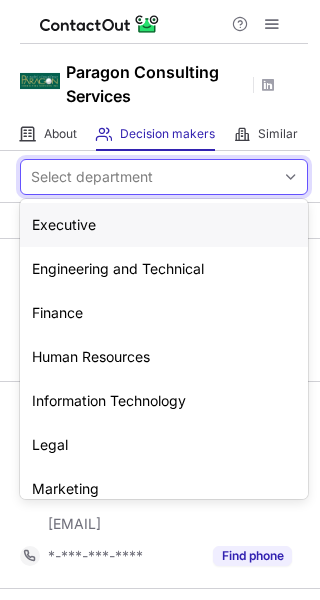 click on "Select department" at bounding box center (92, 177) 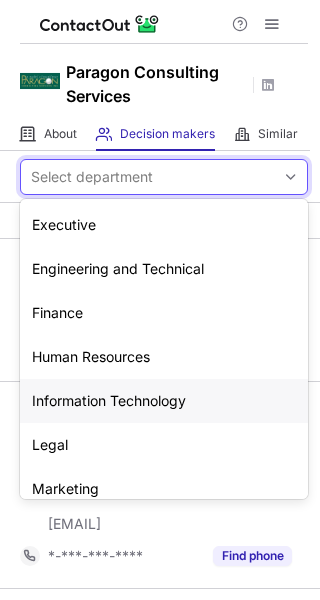 click on "Information Technology" at bounding box center [164, 401] 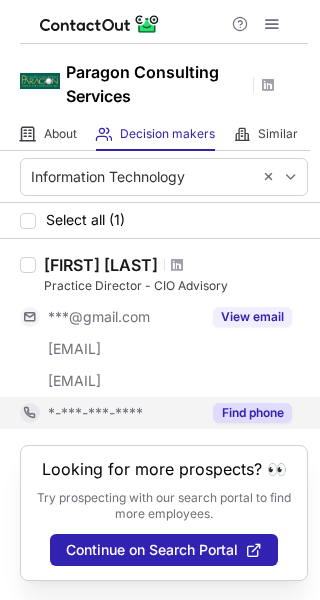 click on "Find phone" at bounding box center (252, 413) 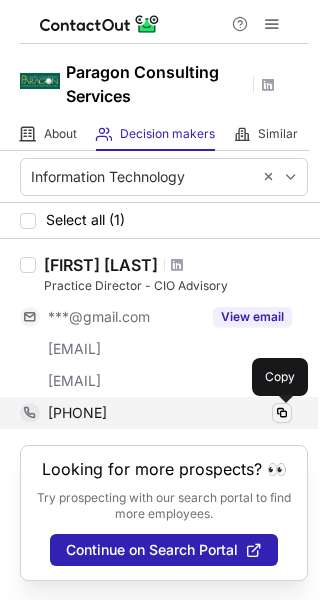 click at bounding box center [282, 413] 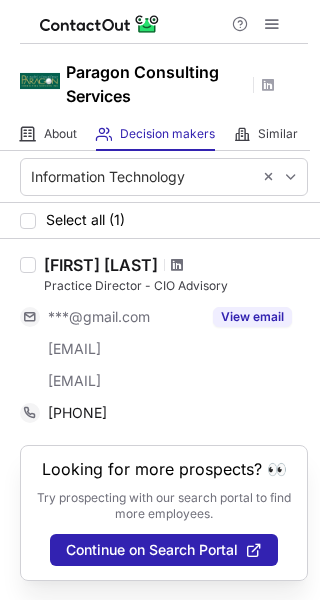 click at bounding box center (177, 265) 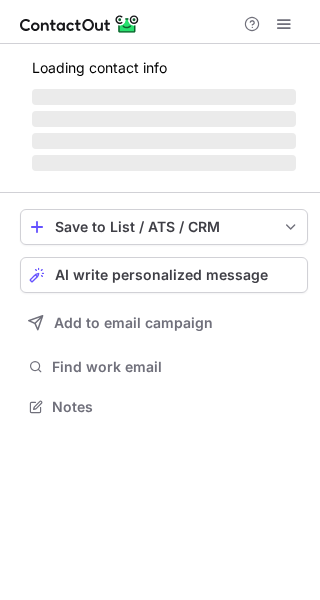 scroll, scrollTop: 0, scrollLeft: 0, axis: both 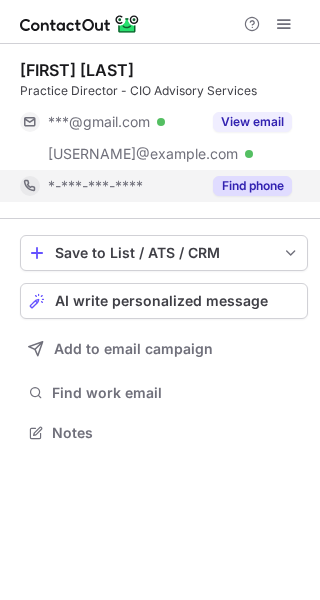 click on "Find phone" at bounding box center (252, 186) 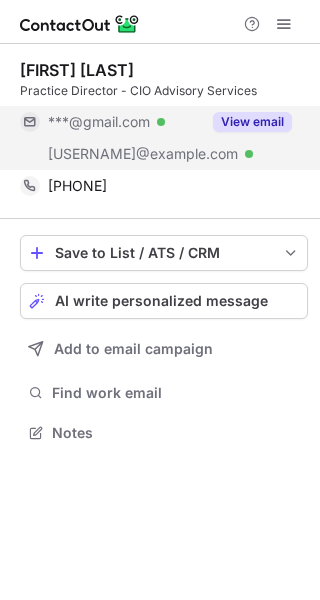click on "View email" at bounding box center (252, 122) 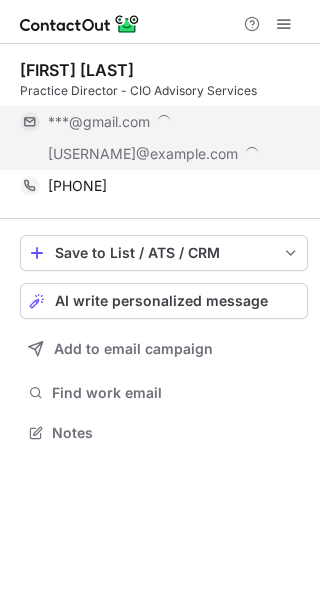 scroll, scrollTop: 10, scrollLeft: 10, axis: both 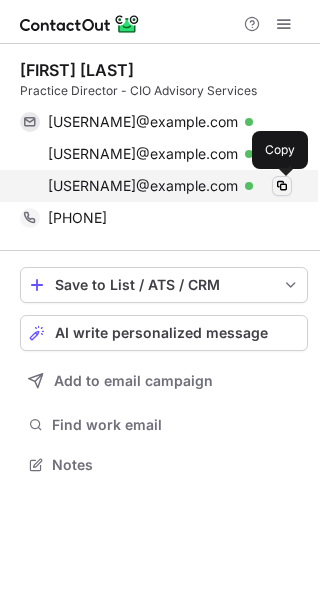 click at bounding box center (282, 186) 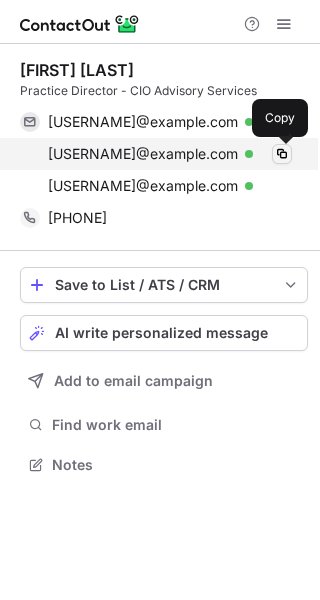 click at bounding box center (282, 154) 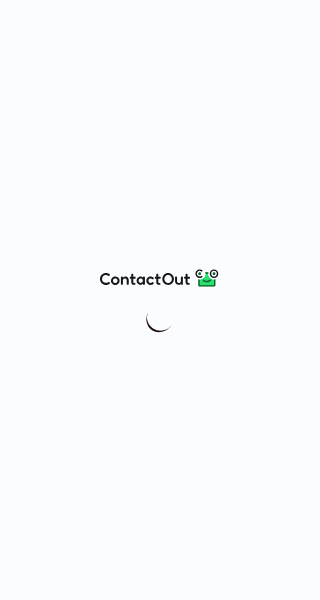 scroll, scrollTop: 0, scrollLeft: 0, axis: both 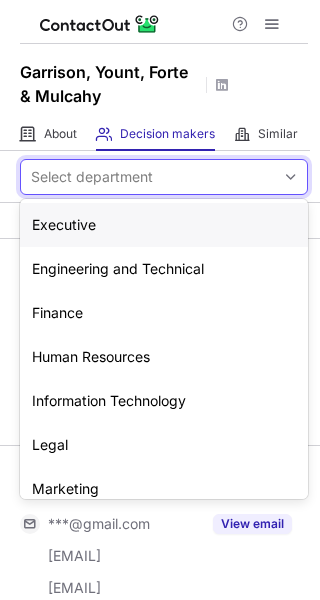 click on "Select department" at bounding box center [92, 177] 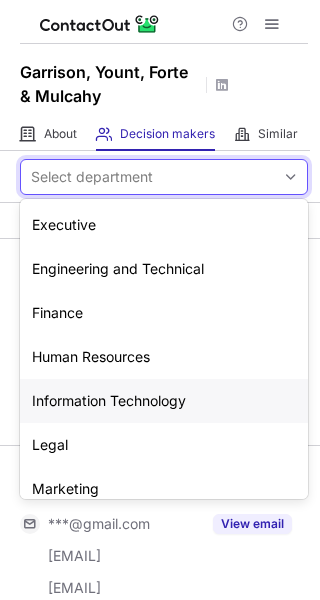 click on "Information Technology" at bounding box center (164, 401) 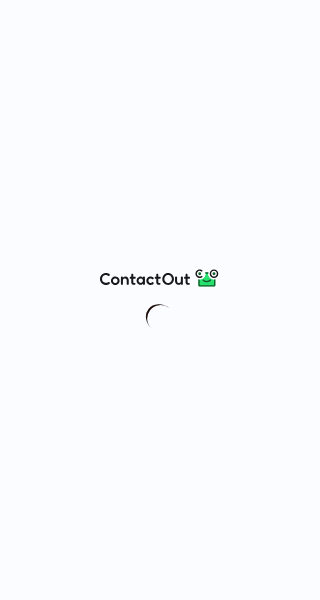scroll, scrollTop: 0, scrollLeft: 0, axis: both 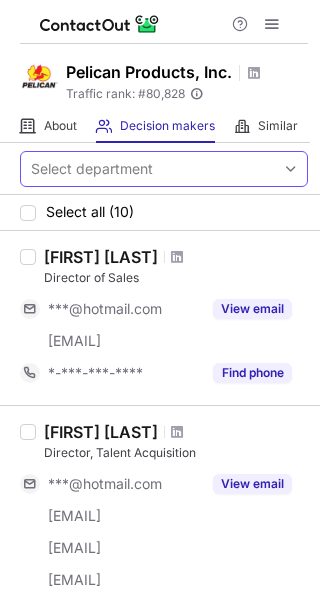 click on "Select department" at bounding box center (148, 169) 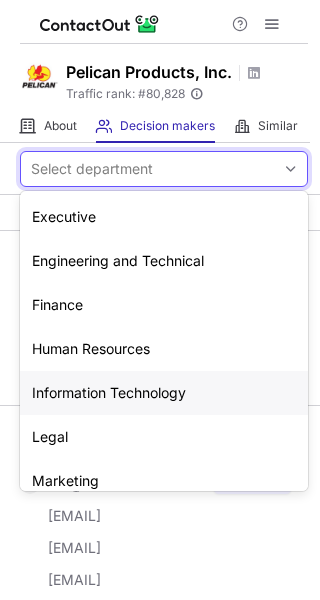 click on "Information Technology" at bounding box center [164, 393] 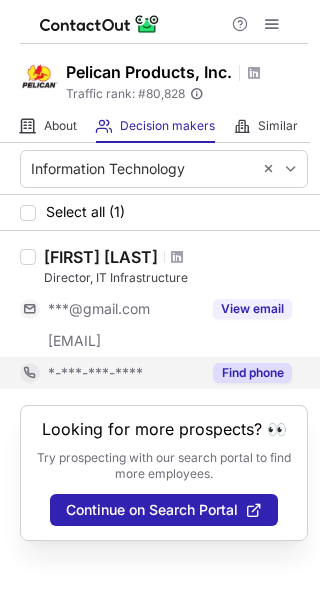 click on "Find phone" at bounding box center (252, 373) 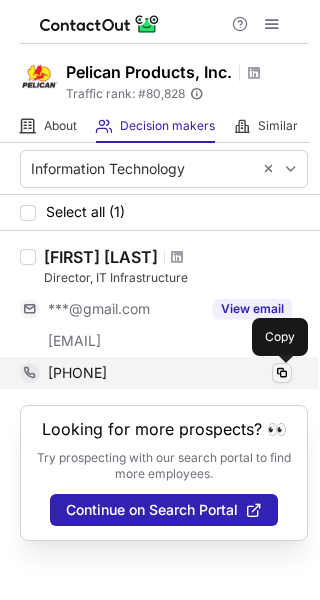 click at bounding box center [282, 373] 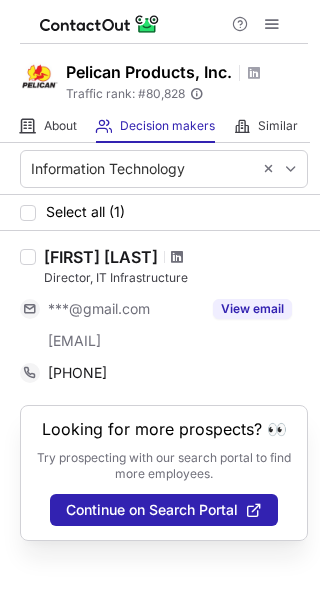 click at bounding box center (177, 257) 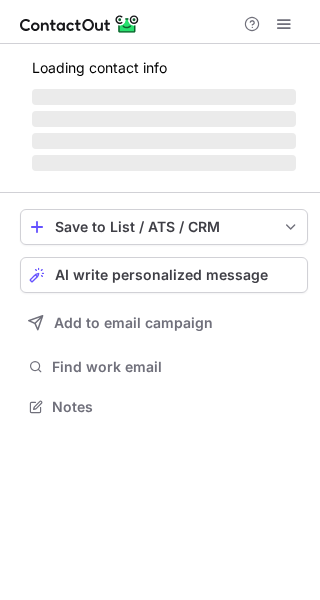 scroll, scrollTop: 0, scrollLeft: 0, axis: both 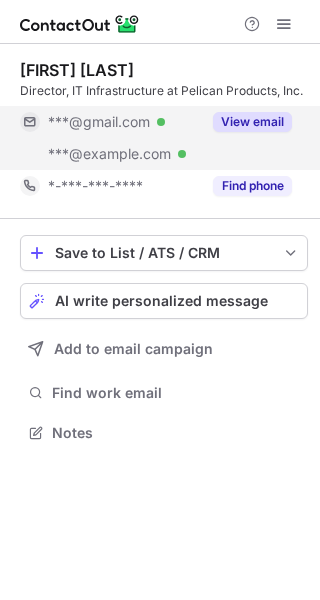 click on "View email" at bounding box center [252, 122] 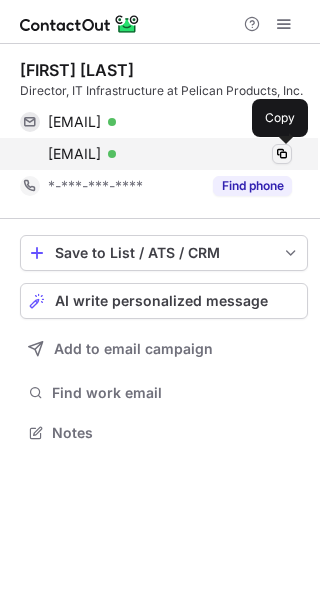 click at bounding box center [282, 154] 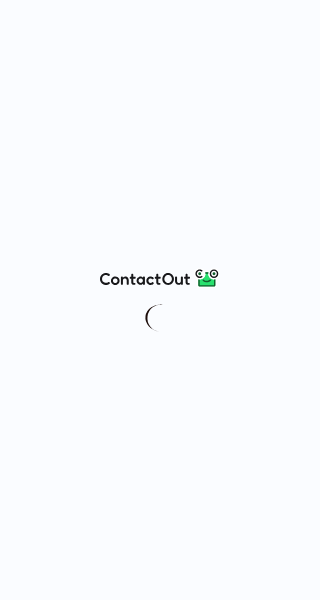 scroll, scrollTop: 0, scrollLeft: 0, axis: both 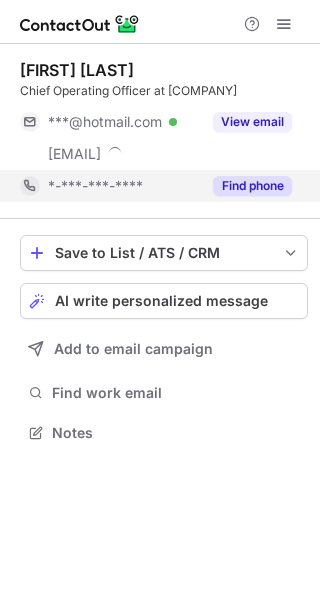 click on "Find phone" at bounding box center [246, 186] 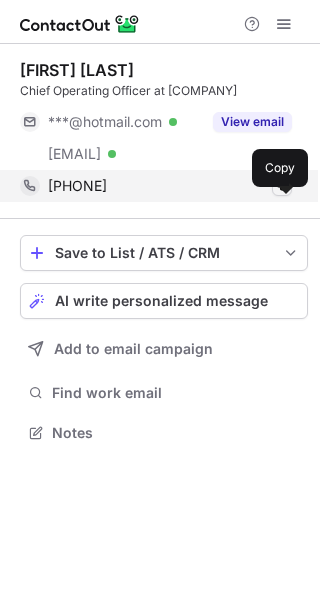 click at bounding box center [282, 186] 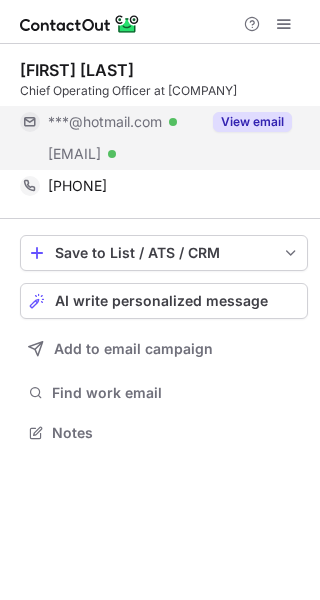 click on "View email" at bounding box center (252, 122) 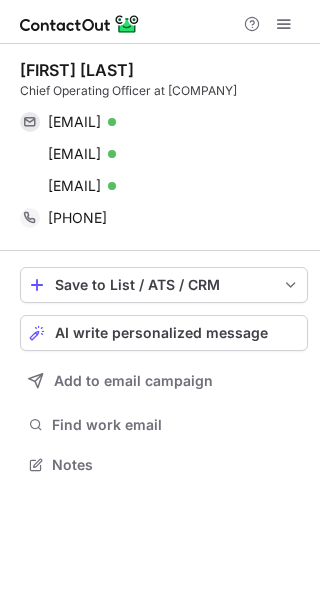 scroll, scrollTop: 10, scrollLeft: 10, axis: both 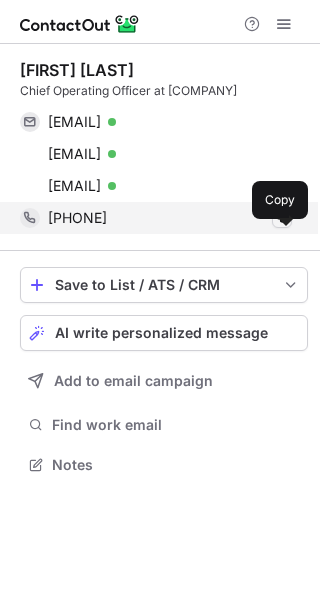 click at bounding box center (282, 218) 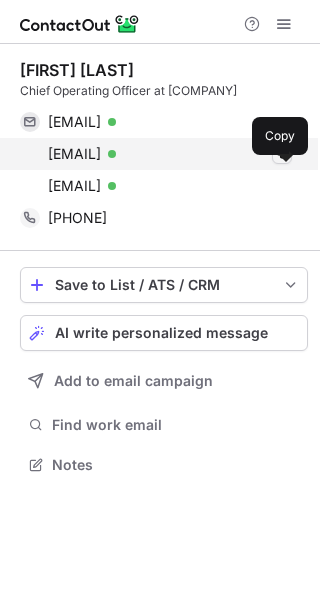 click at bounding box center [282, 154] 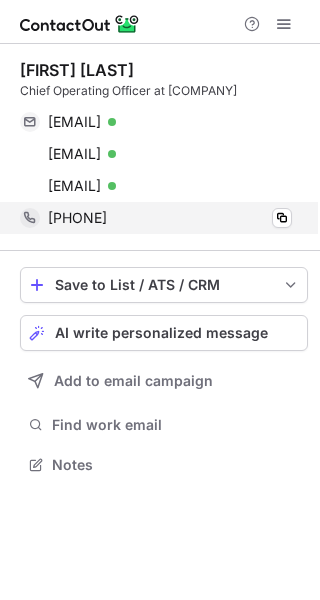 click on "+16785757203 Copy" at bounding box center [156, 218] 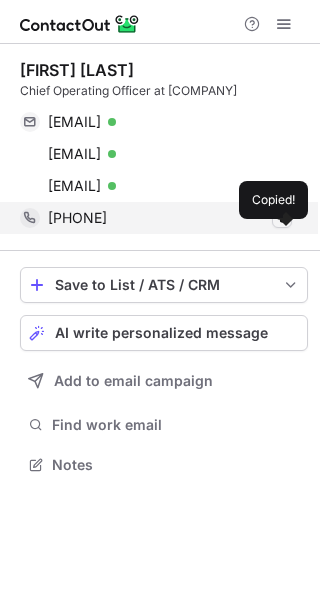 click at bounding box center (282, 218) 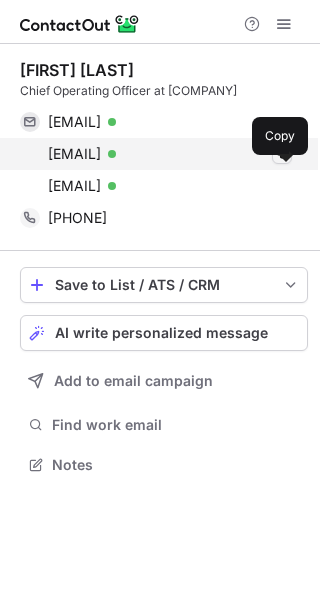 click at bounding box center (282, 154) 